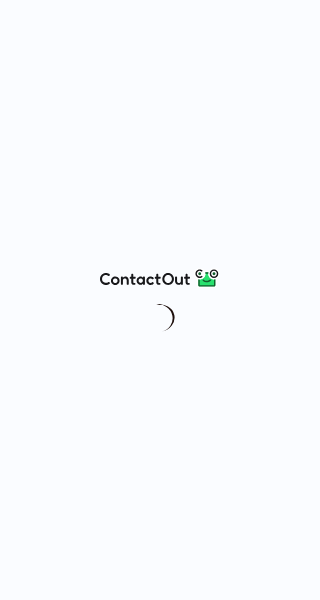 scroll, scrollTop: 0, scrollLeft: 0, axis: both 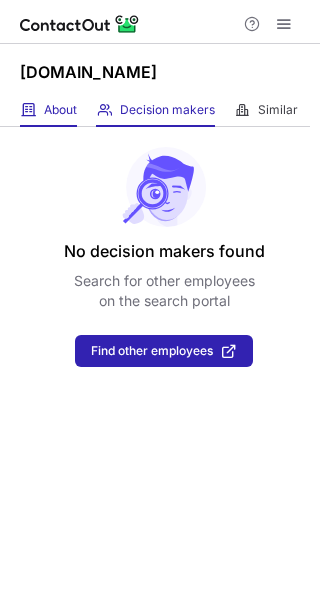 click on "About About Company" at bounding box center (48, 110) 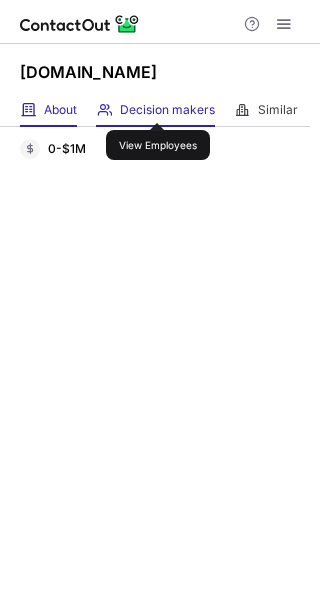 click on "Decision makers" at bounding box center [167, 110] 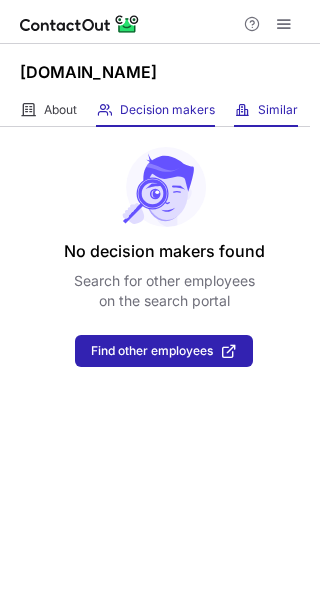 click on "Similar Similar Companies" at bounding box center (266, 110) 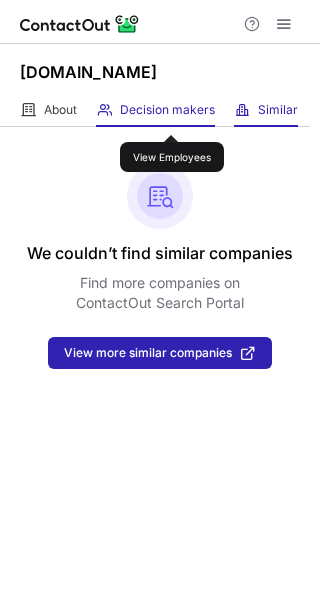 click on "Decision makers" at bounding box center (167, 110) 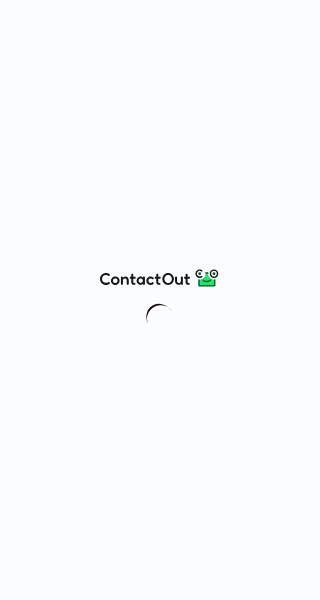 scroll, scrollTop: 0, scrollLeft: 0, axis: both 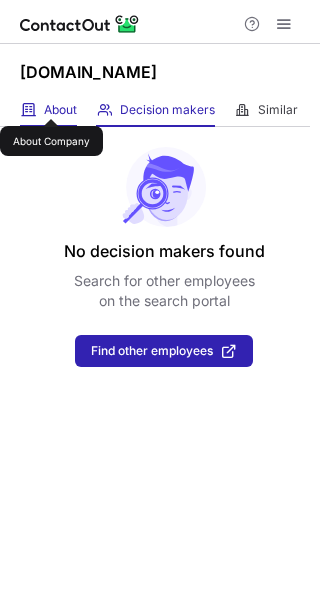 click on "About" at bounding box center (60, 110) 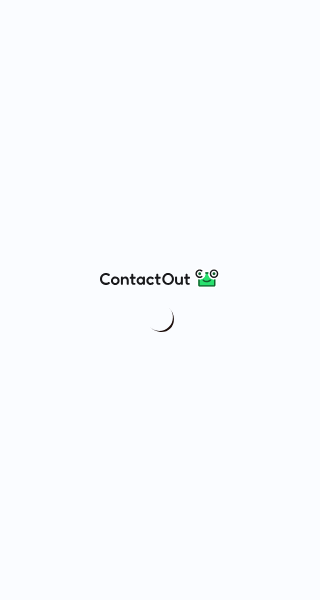 scroll, scrollTop: 0, scrollLeft: 0, axis: both 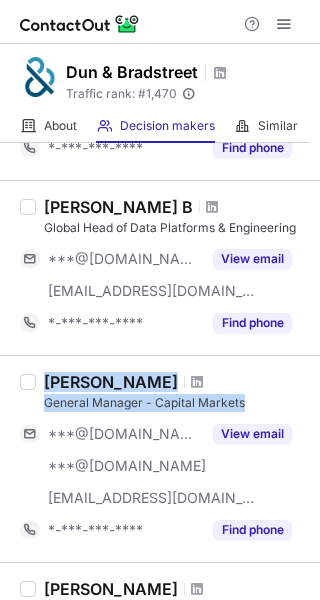 drag, startPoint x: 248, startPoint y: 397, endPoint x: 33, endPoint y: 401, distance: 215.0372 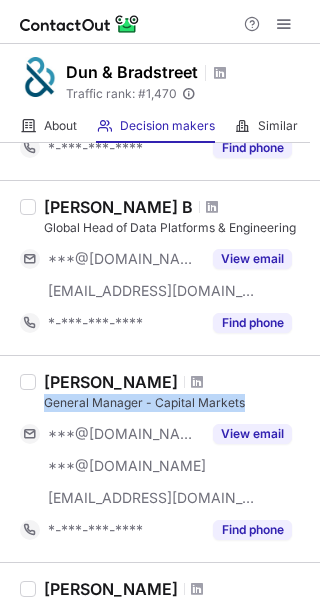 drag, startPoint x: 243, startPoint y: 393, endPoint x: 46, endPoint y: 399, distance: 197.09135 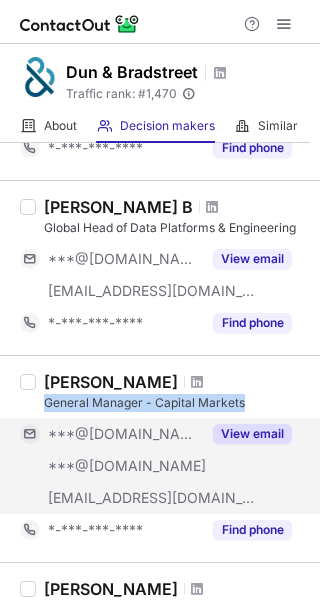 copy on "General Manager - Capital Markets" 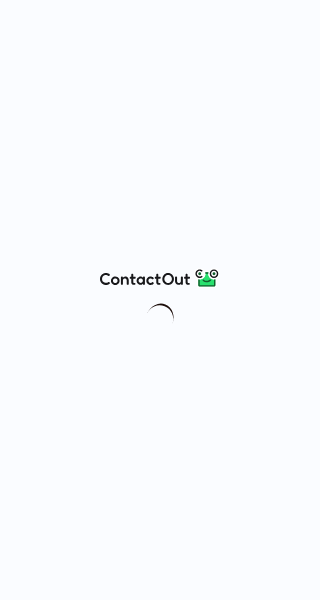 scroll, scrollTop: 0, scrollLeft: 0, axis: both 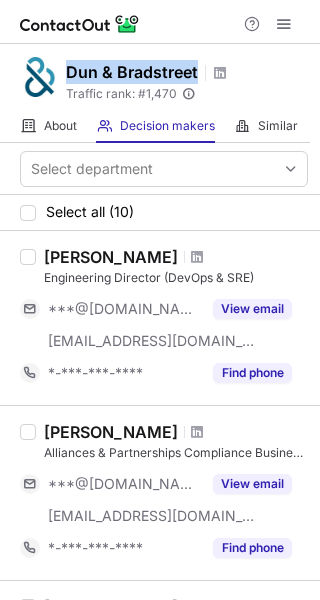drag, startPoint x: 198, startPoint y: 69, endPoint x: 71, endPoint y: 67, distance: 127.01575 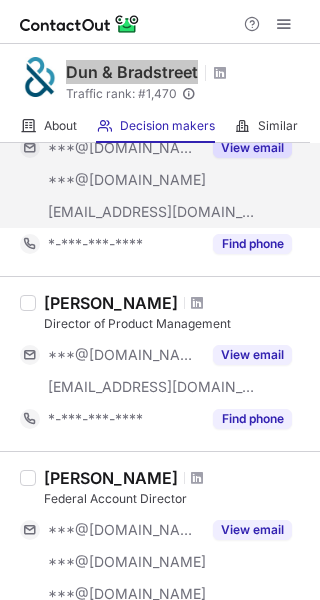 scroll, scrollTop: 1400, scrollLeft: 0, axis: vertical 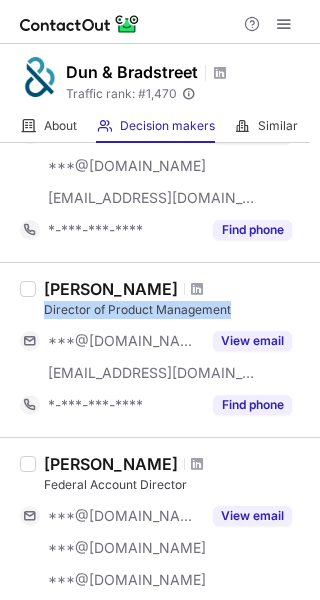 drag, startPoint x: 232, startPoint y: 310, endPoint x: 43, endPoint y: 309, distance: 189.00264 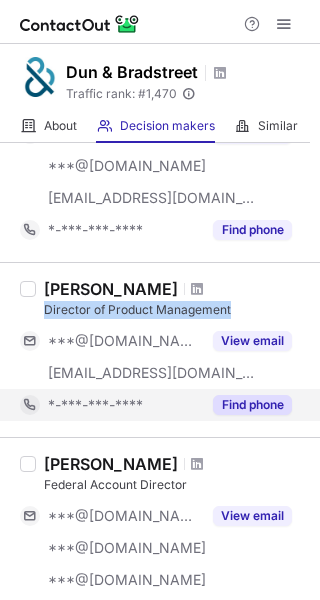 scroll, scrollTop: 1624, scrollLeft: 0, axis: vertical 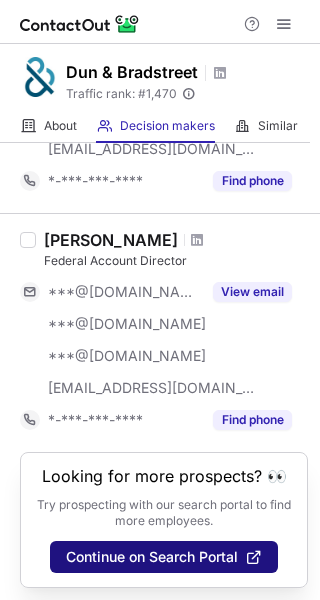 click on "Continue on Search Portal" at bounding box center (152, 557) 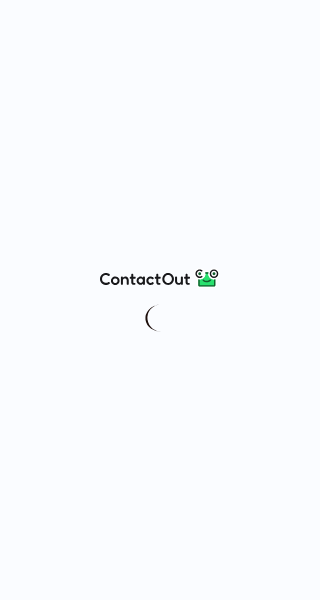 scroll, scrollTop: 0, scrollLeft: 0, axis: both 